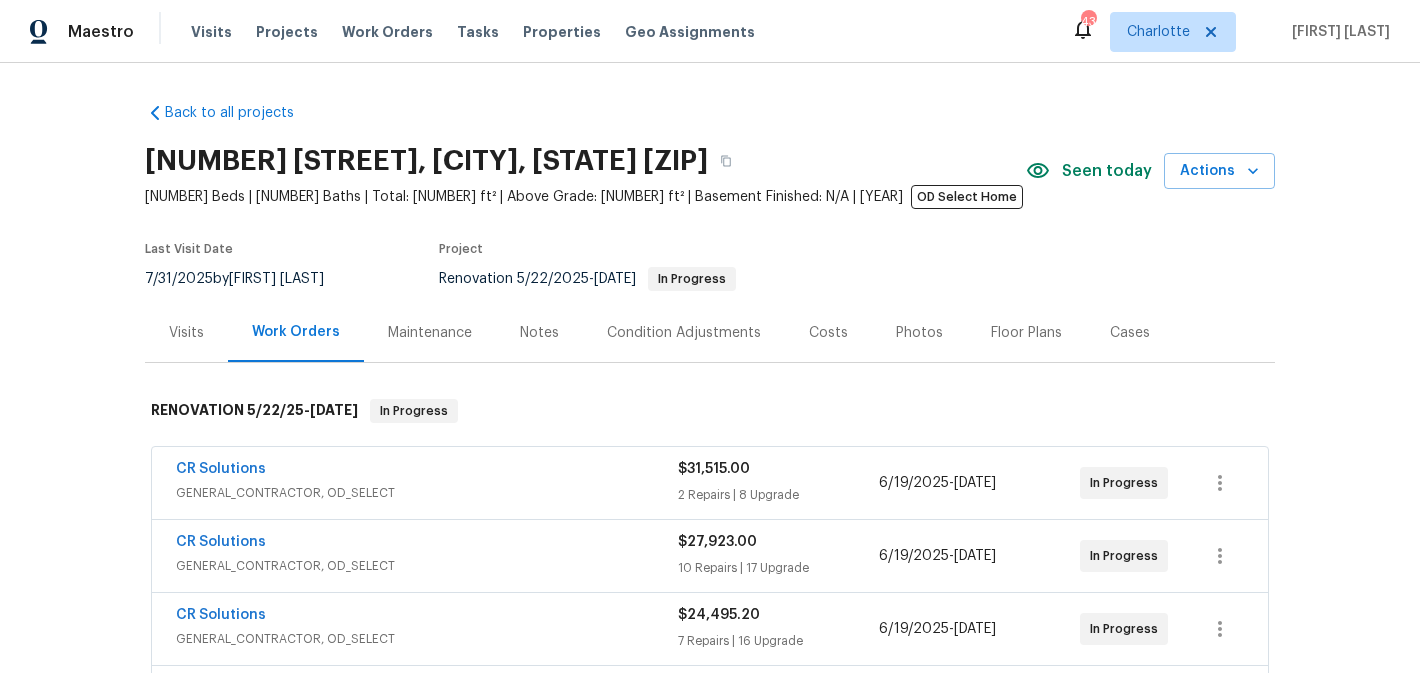 scroll, scrollTop: 0, scrollLeft: 0, axis: both 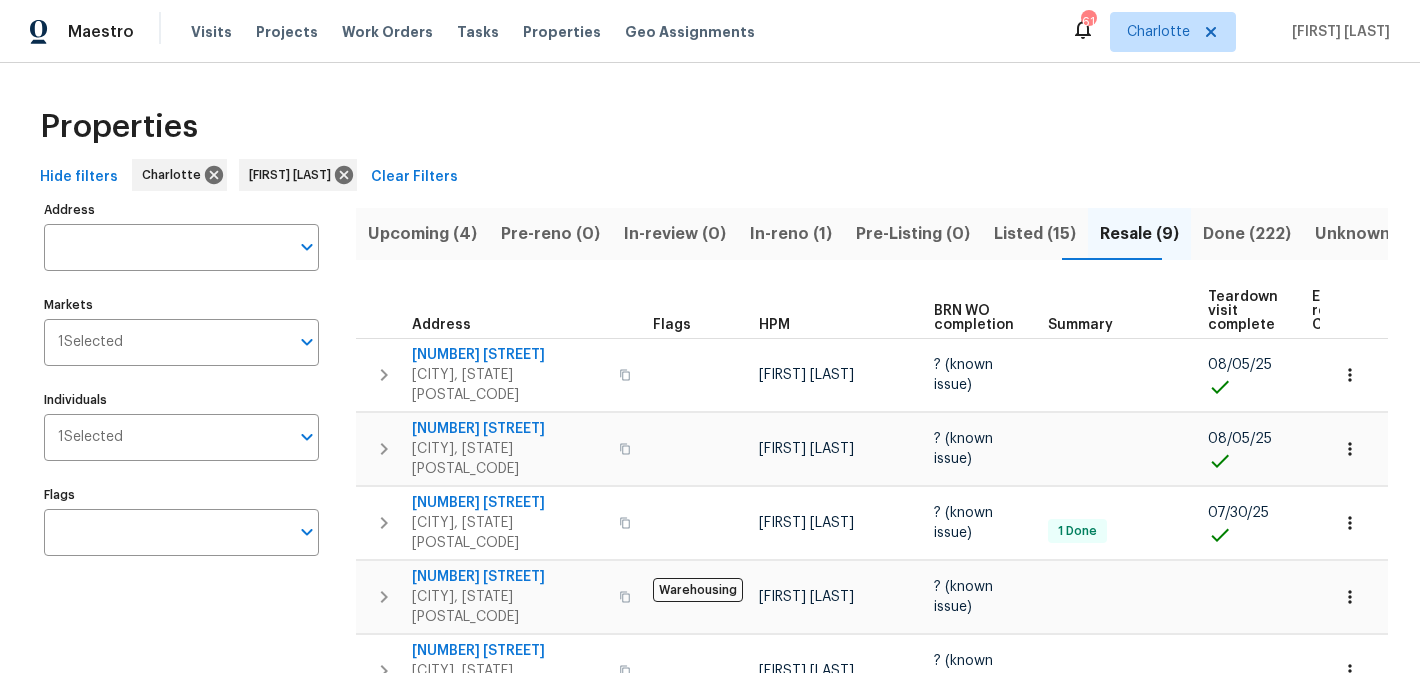 click on "Upcoming (4)" at bounding box center [422, 234] 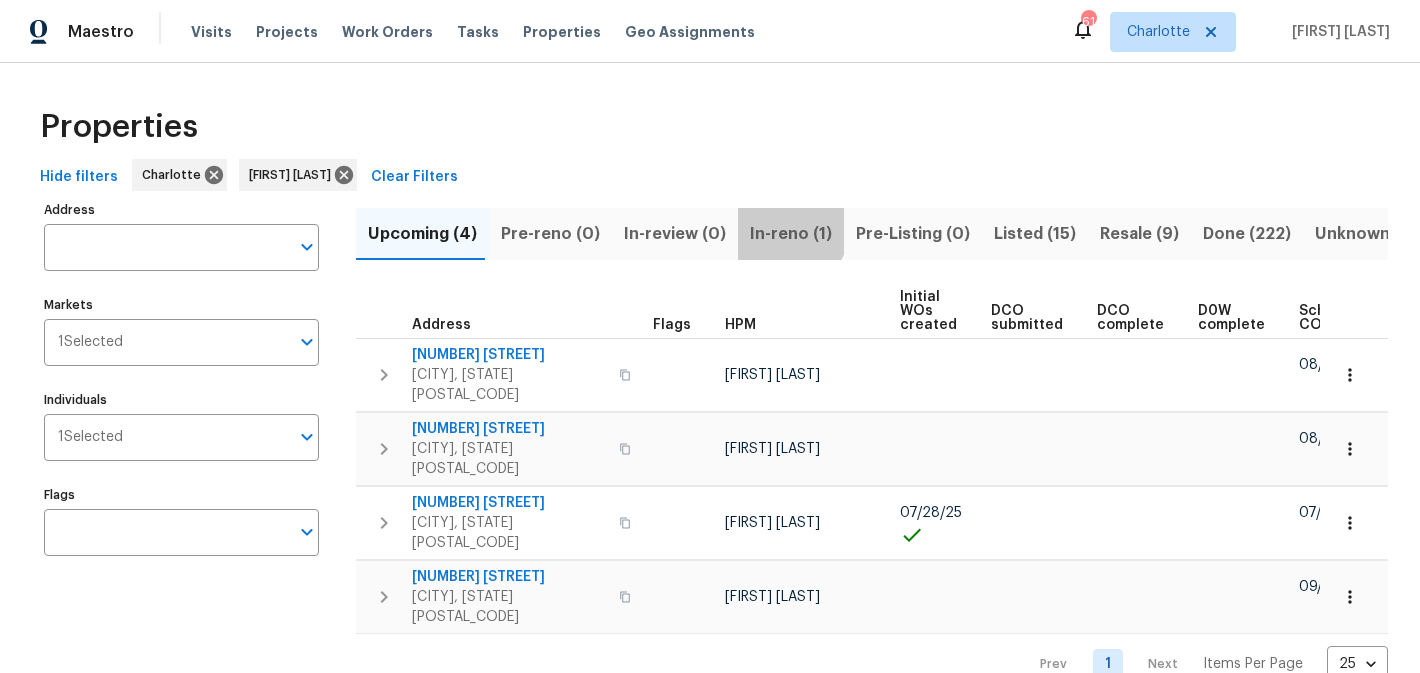 click on "In-reno (1)" at bounding box center [791, 234] 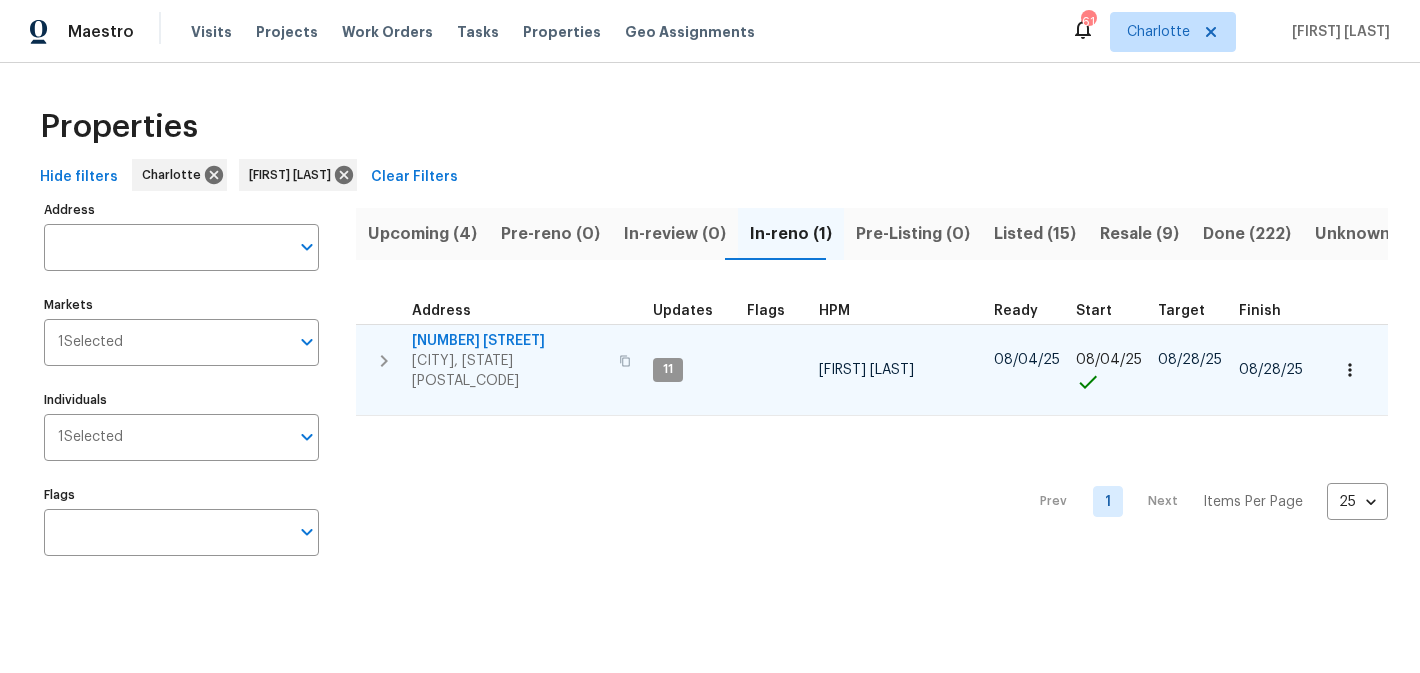 click on "[NUMBER] [STREET]" at bounding box center (509, 341) 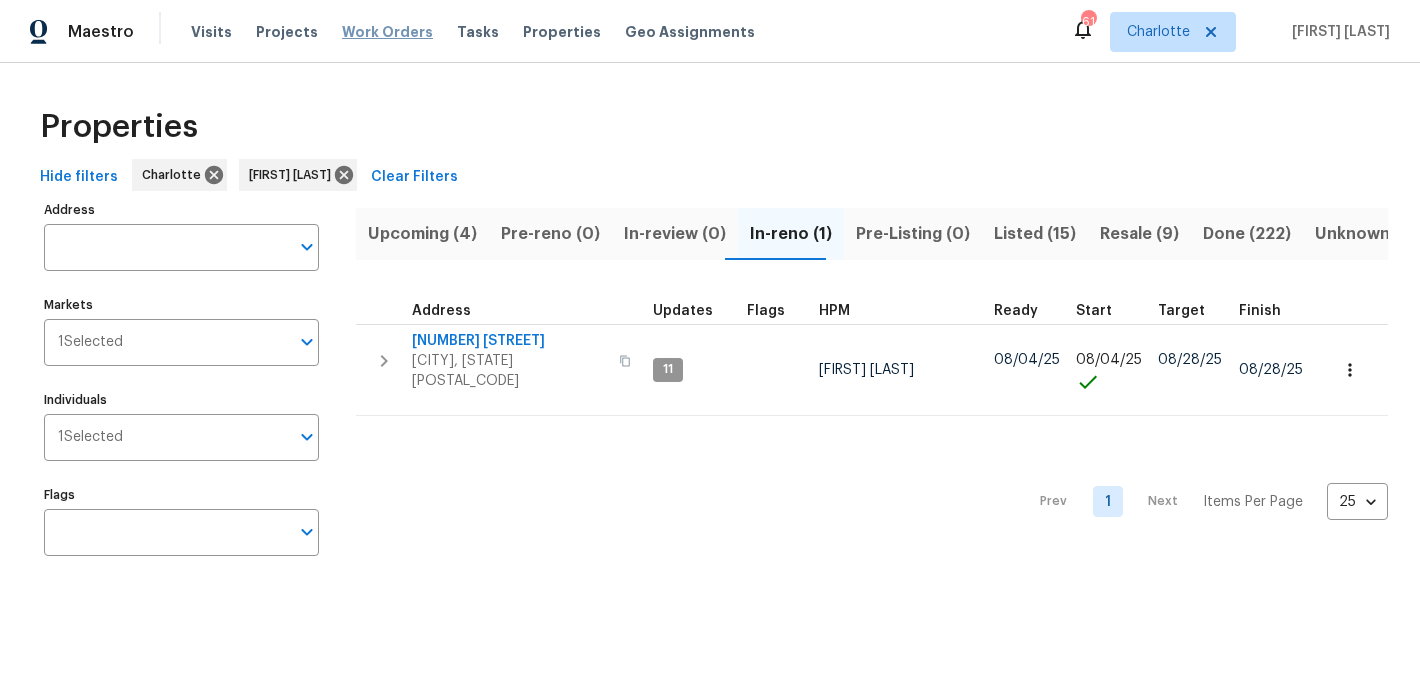 click on "Work Orders" at bounding box center (387, 32) 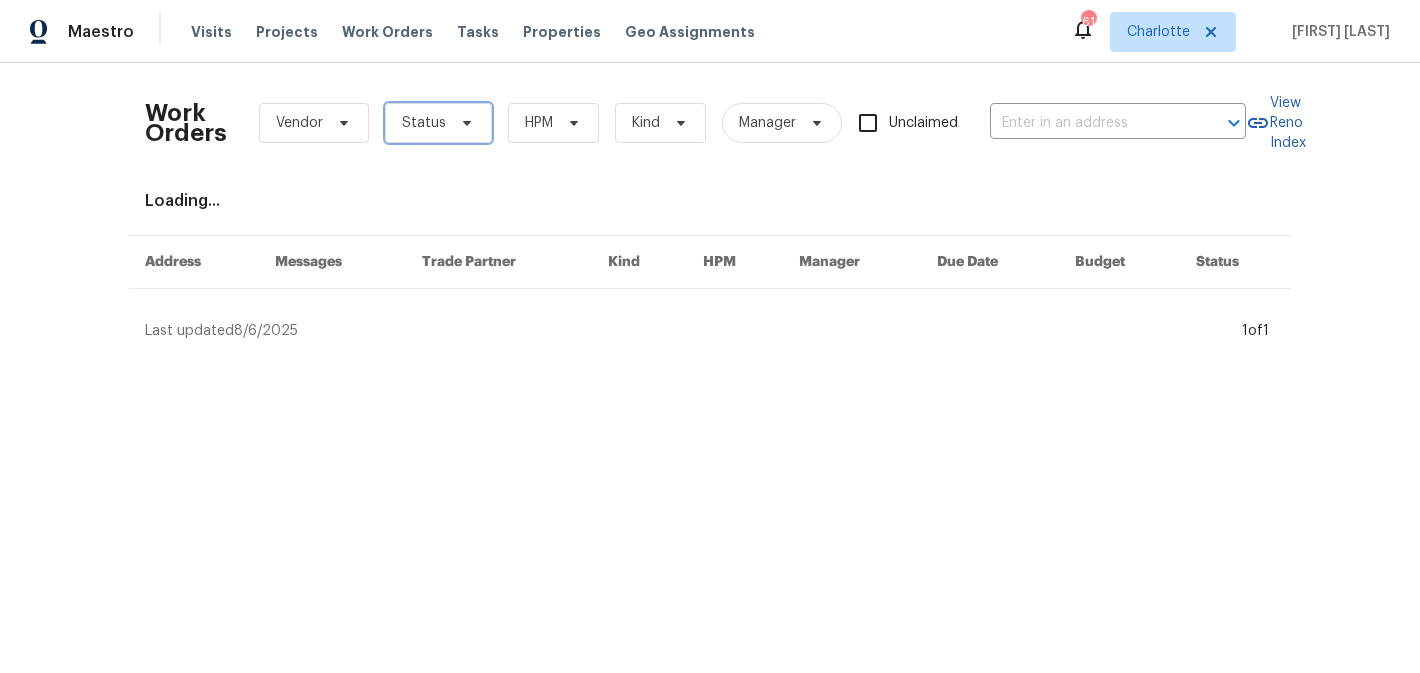 click 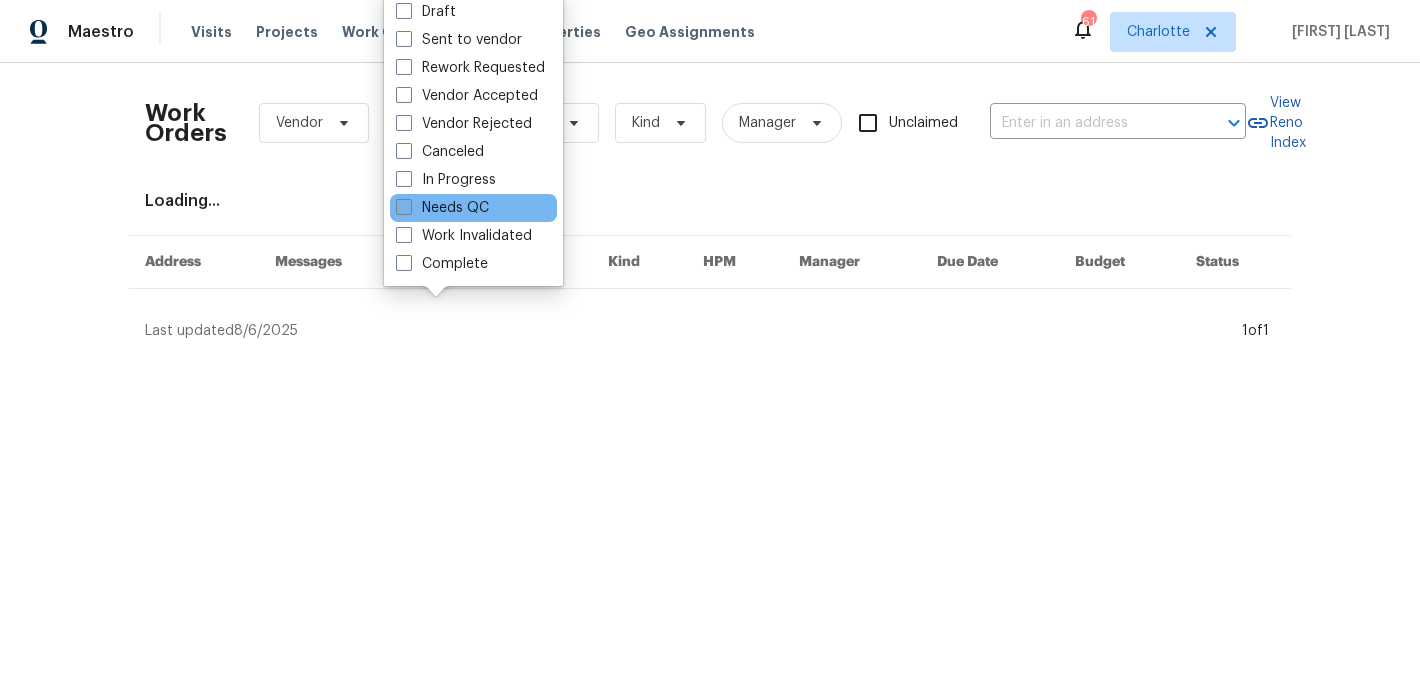 click on "Needs QC" at bounding box center (442, 208) 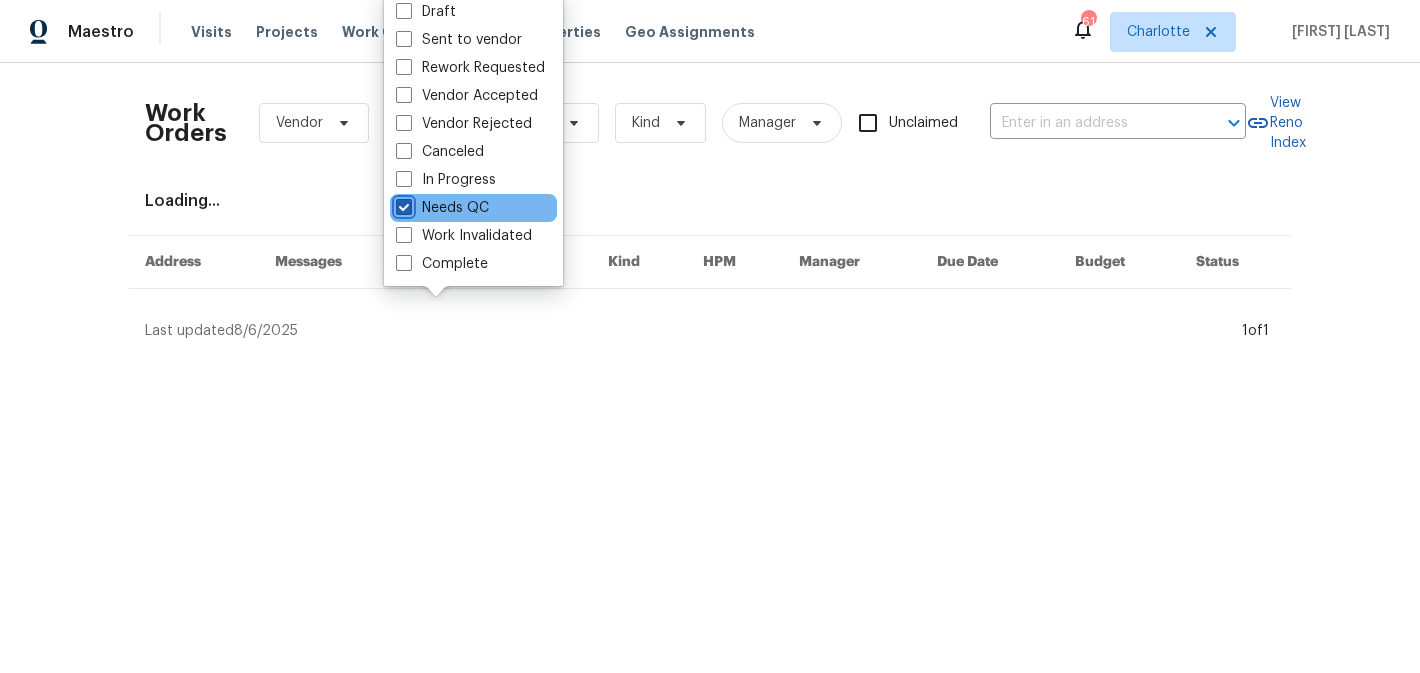 checkbox on "true" 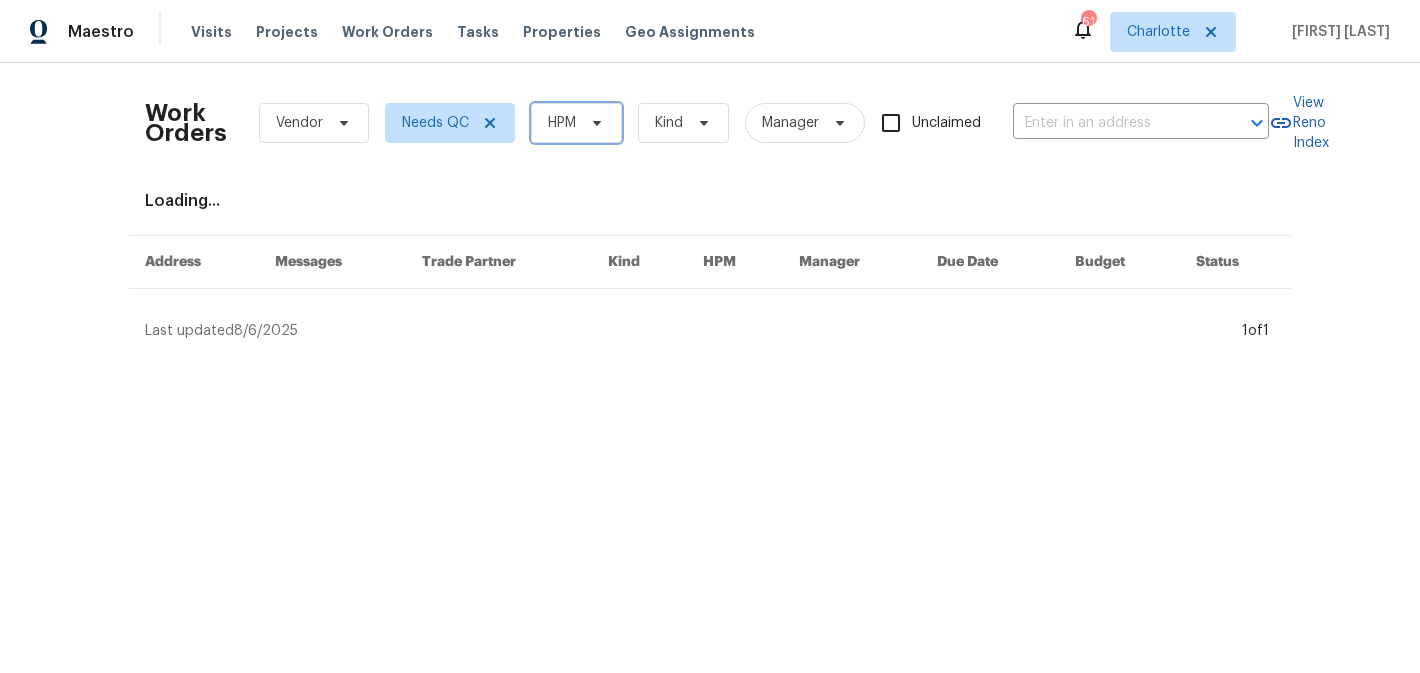 click on "HPM" at bounding box center (576, 123) 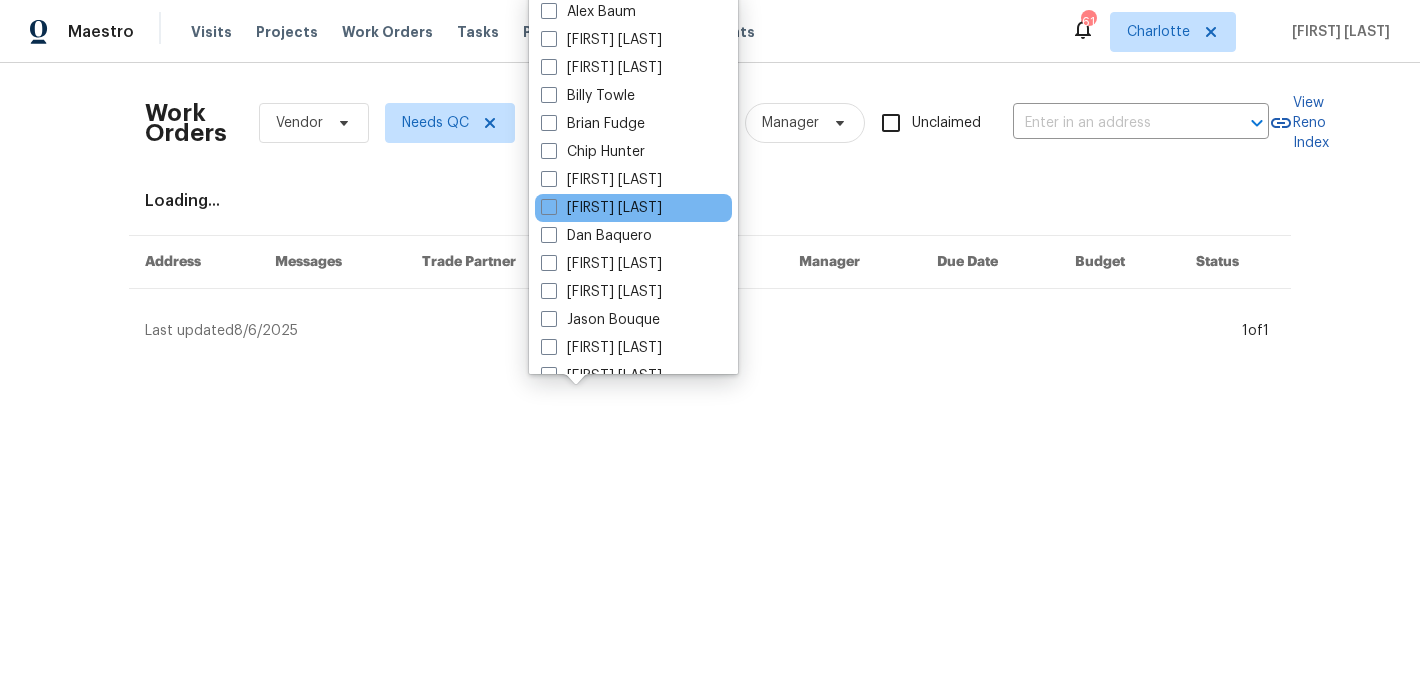 scroll, scrollTop: 248, scrollLeft: 0, axis: vertical 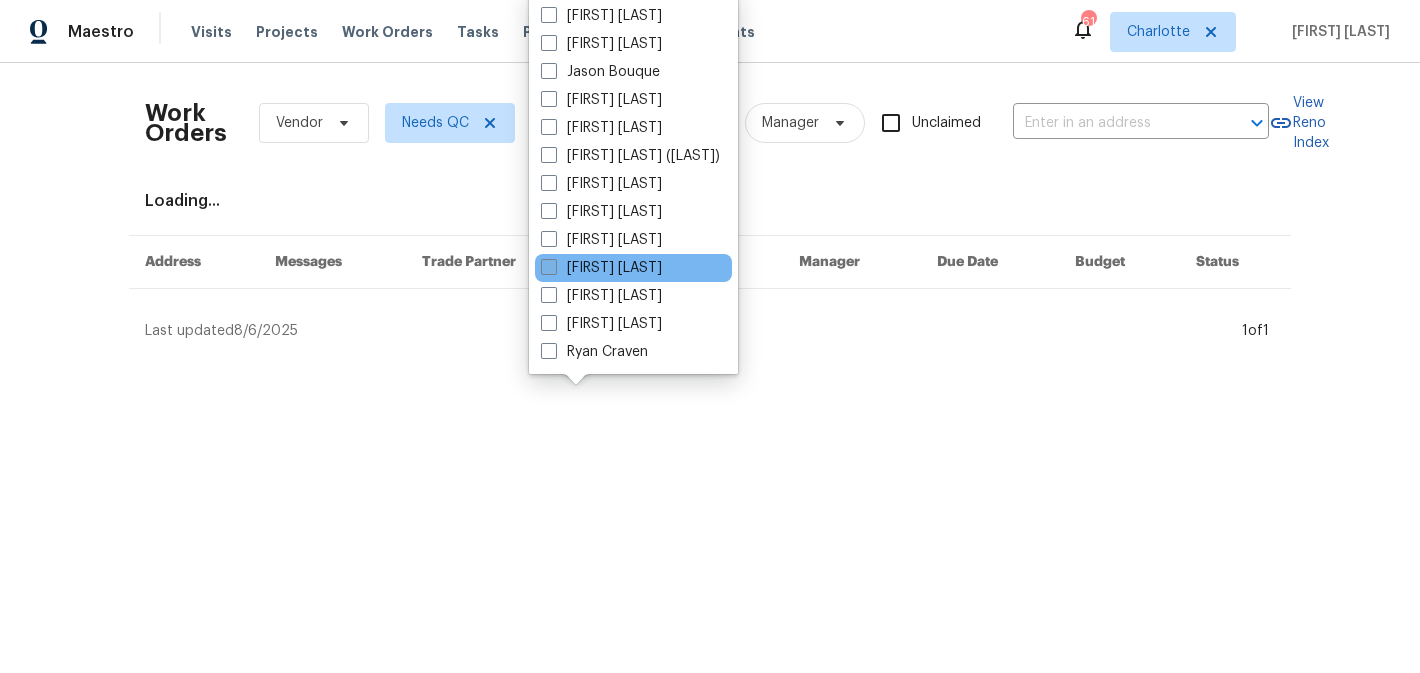 click on "[FIRST] [LAST]" at bounding box center (601, 268) 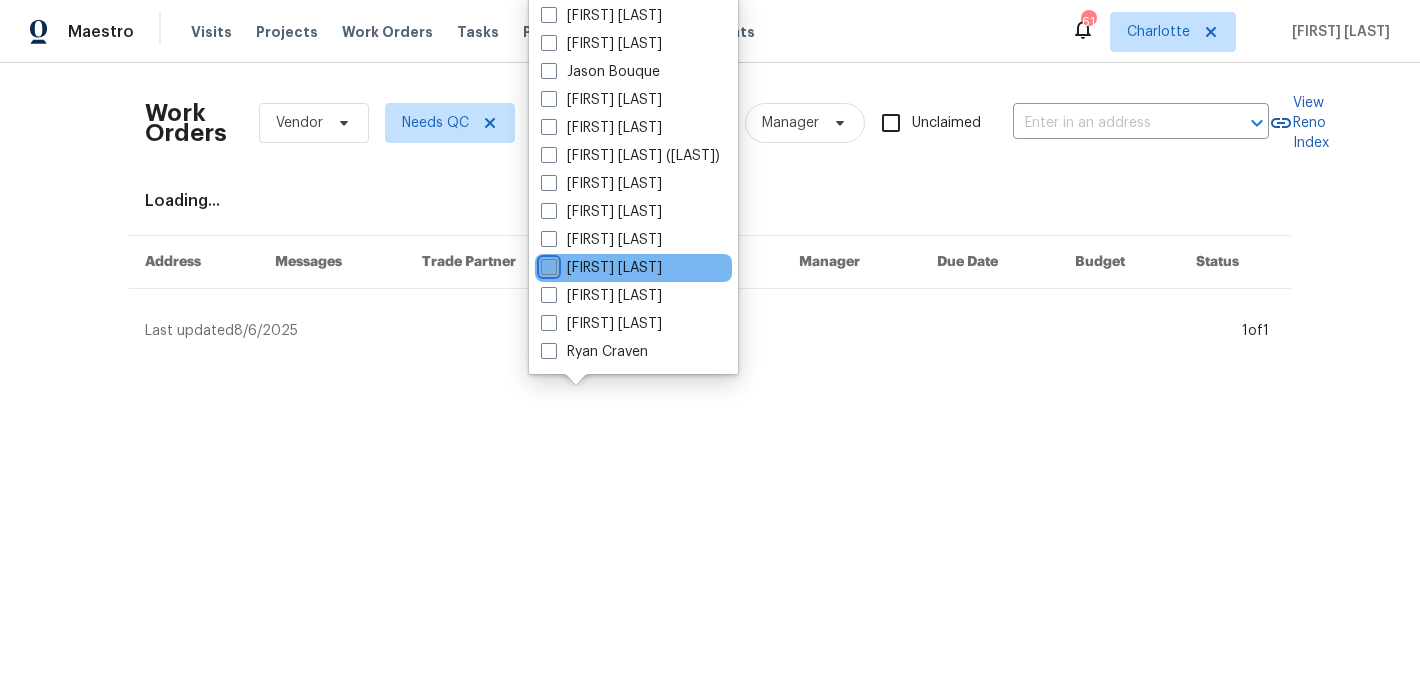 click on "[FIRST] [LAST]" at bounding box center [547, 264] 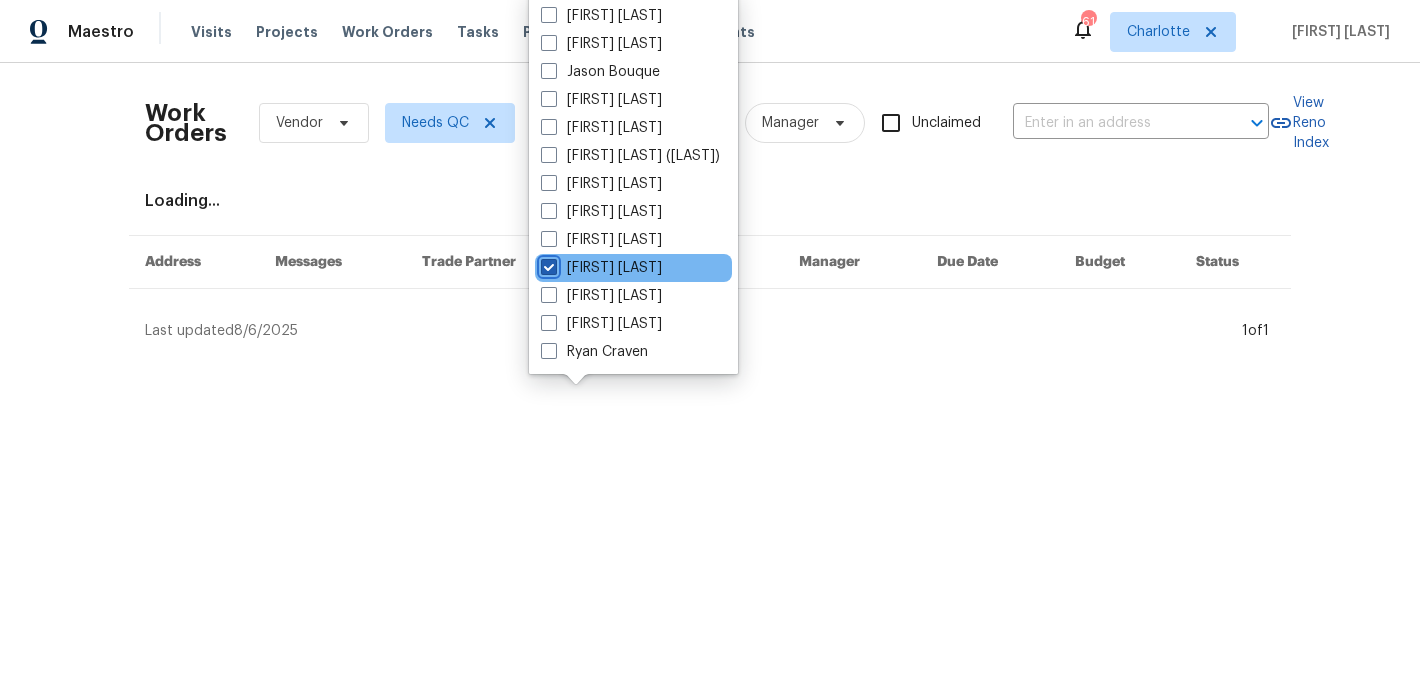 checkbox on "true" 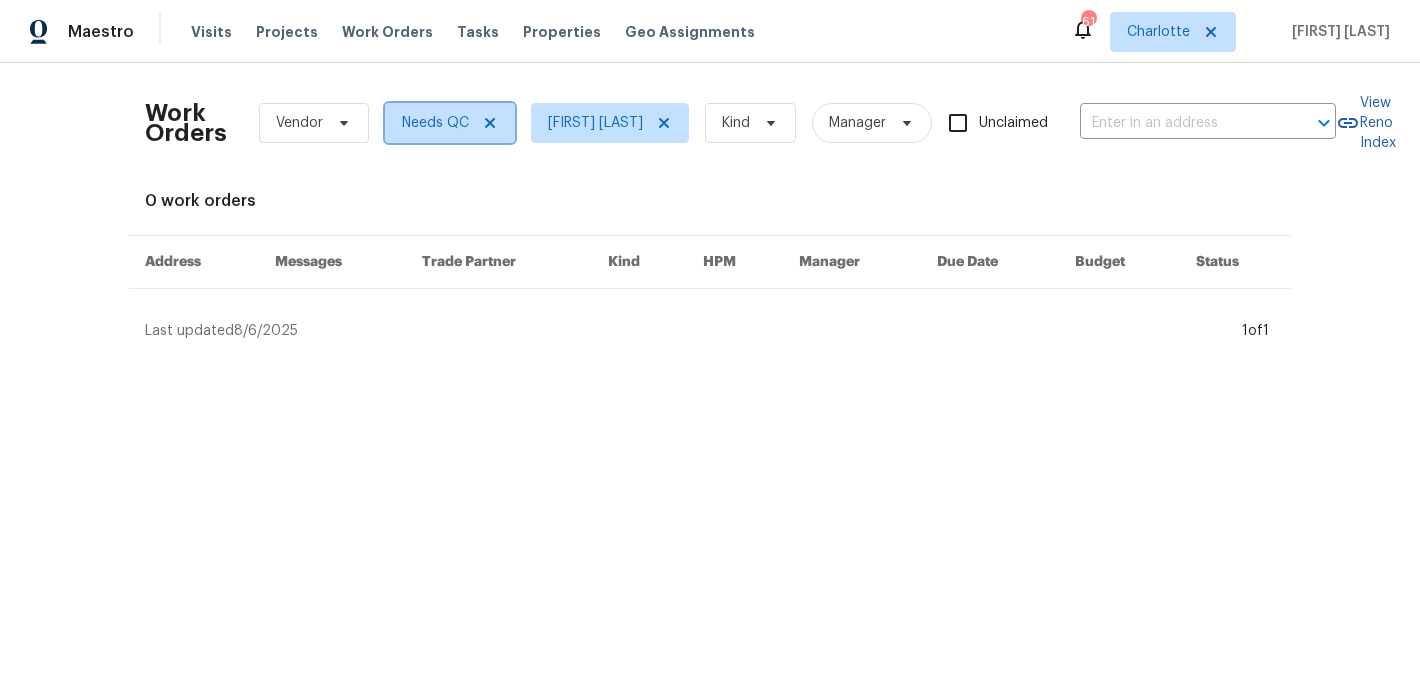 click 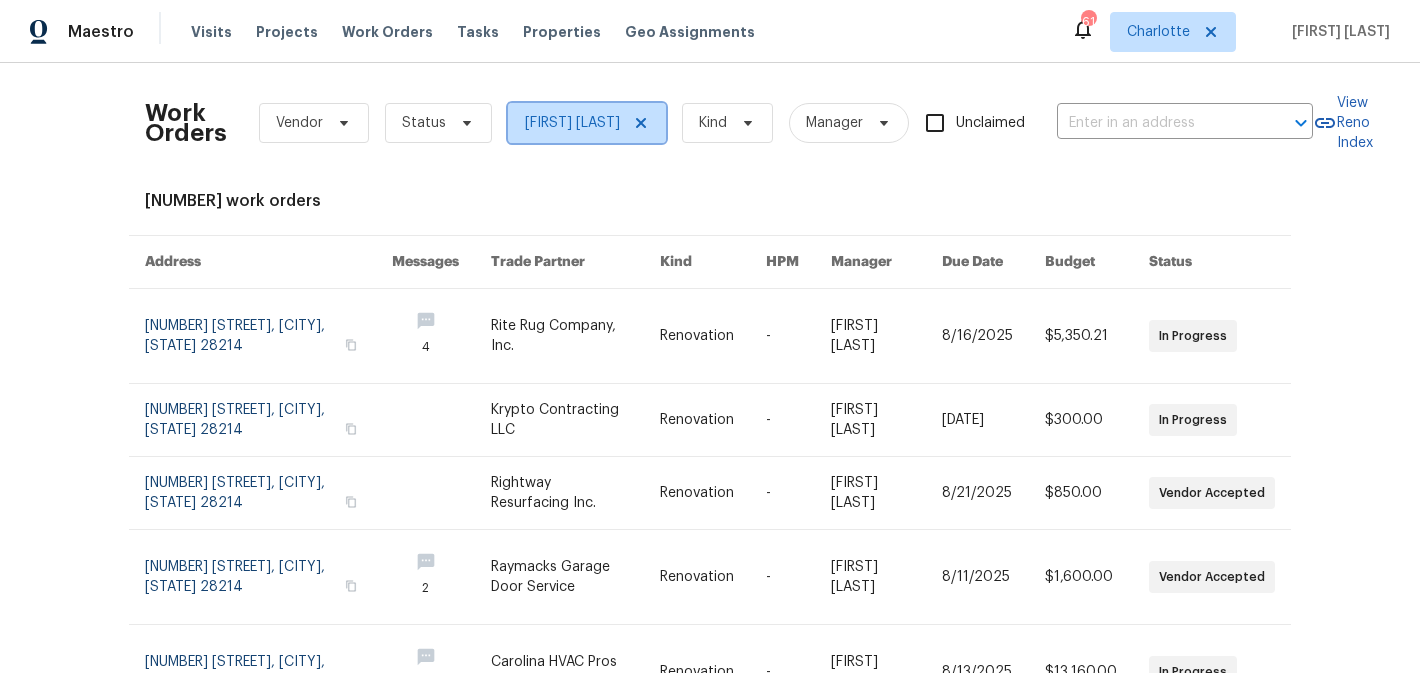 click 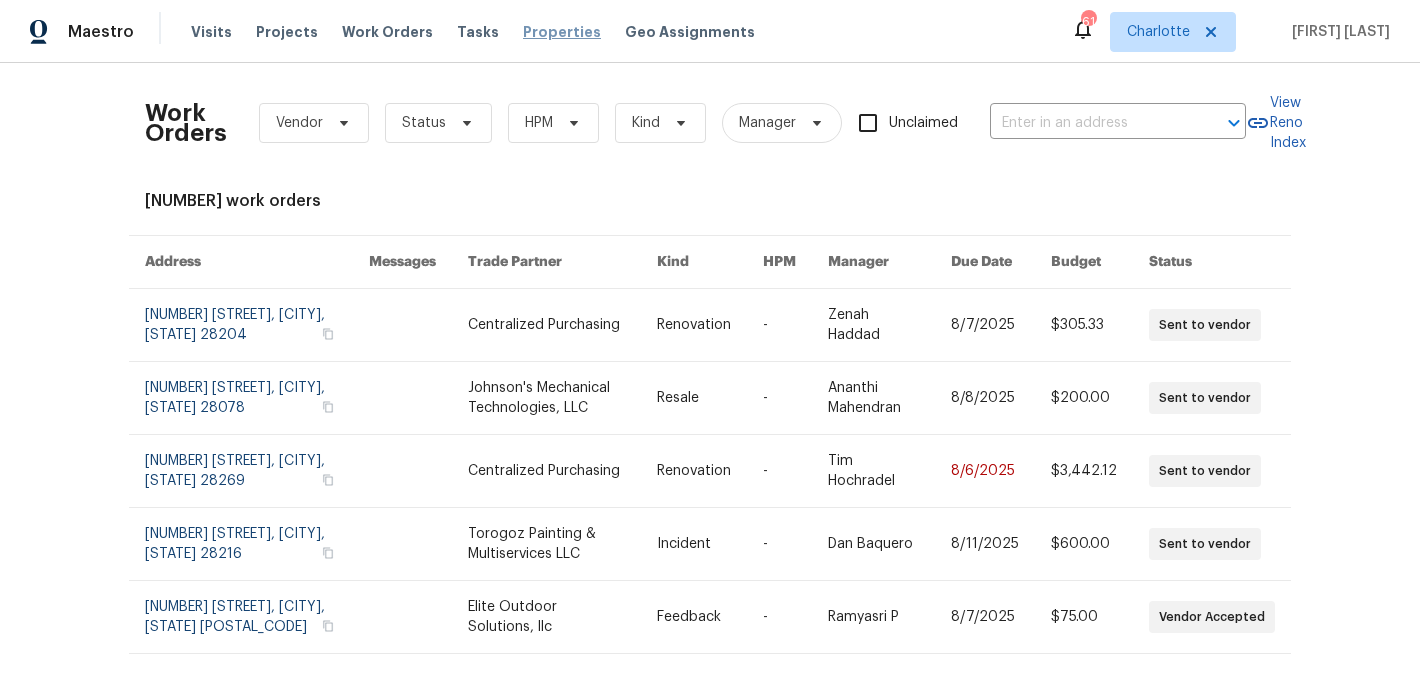 click on "Properties" at bounding box center [562, 32] 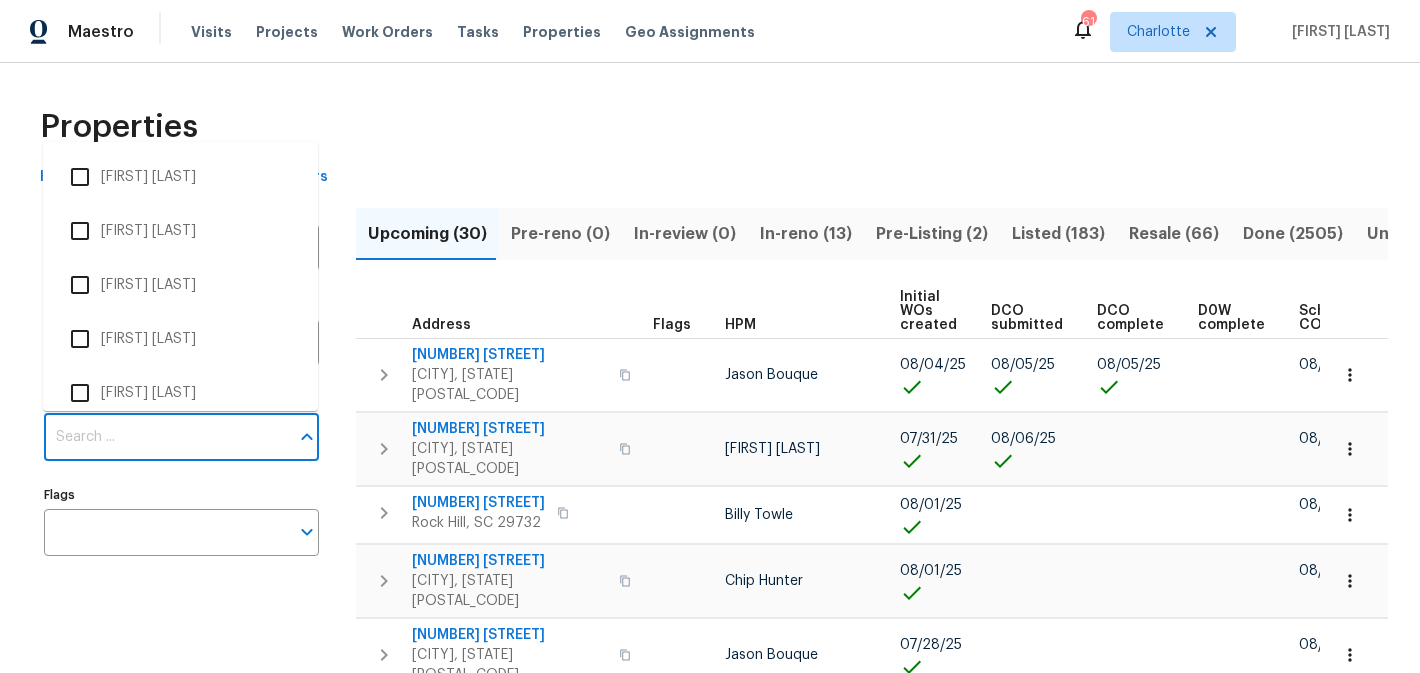 click on "Individuals" at bounding box center [166, 437] 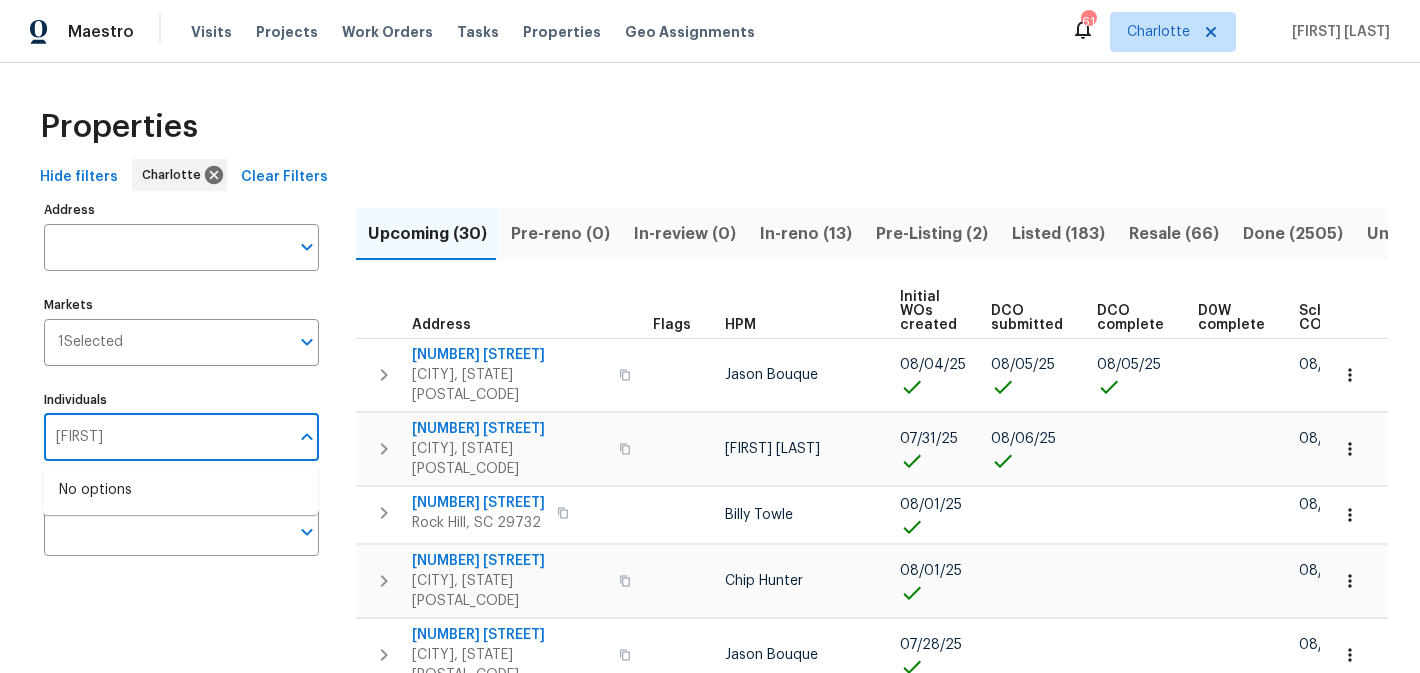 type on "matthew" 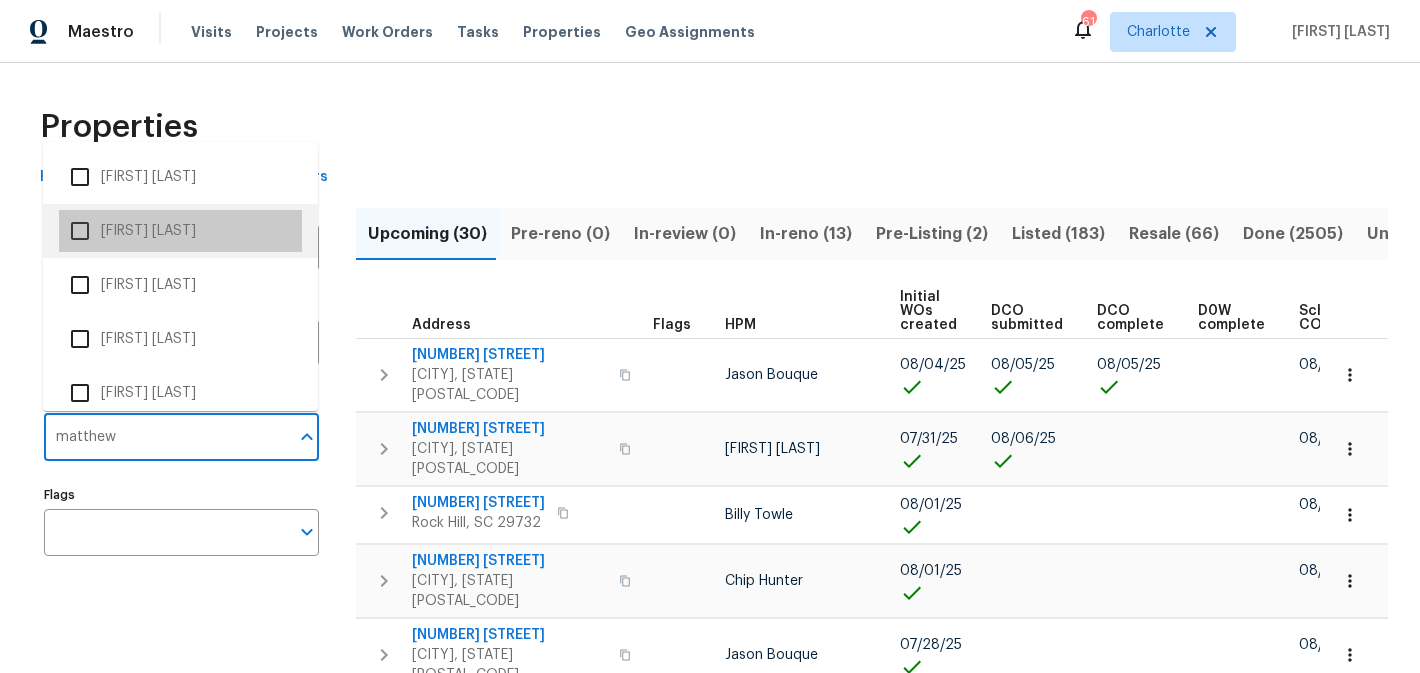 click on "[FIRST] [LAST]" at bounding box center [180, 231] 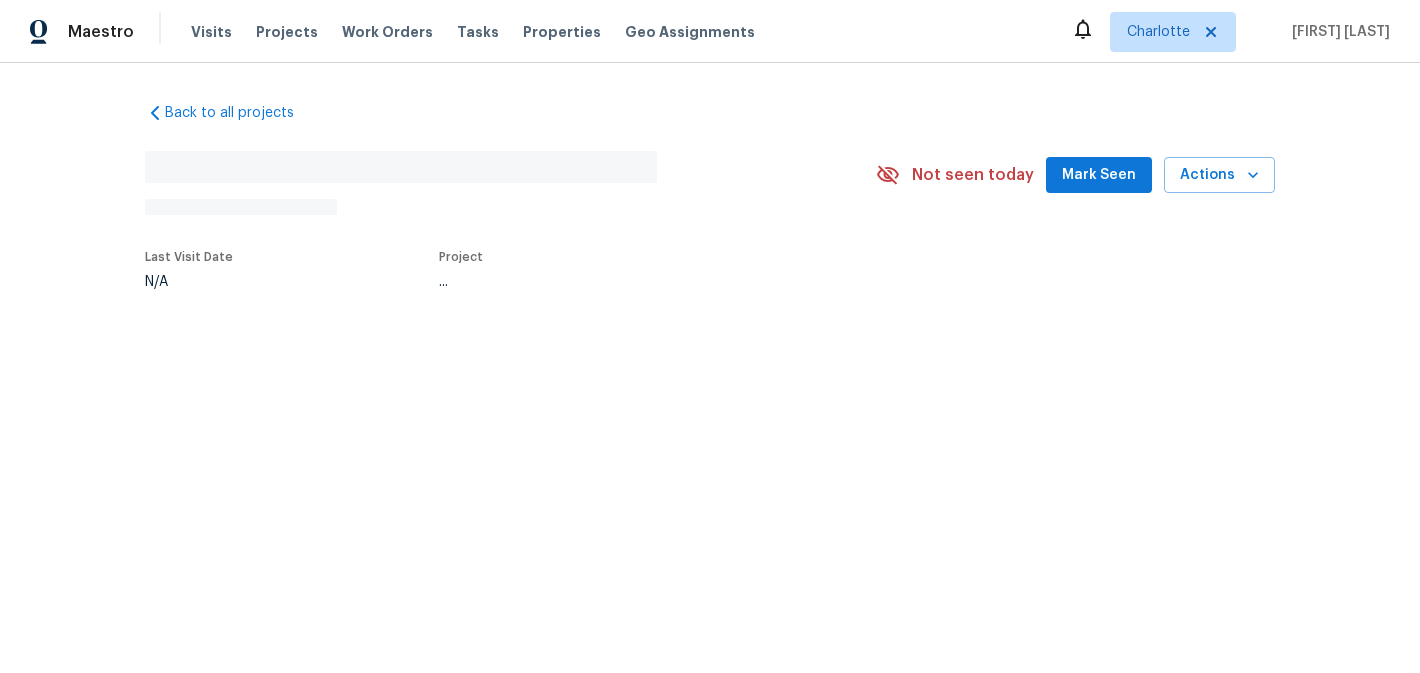 scroll, scrollTop: 0, scrollLeft: 0, axis: both 